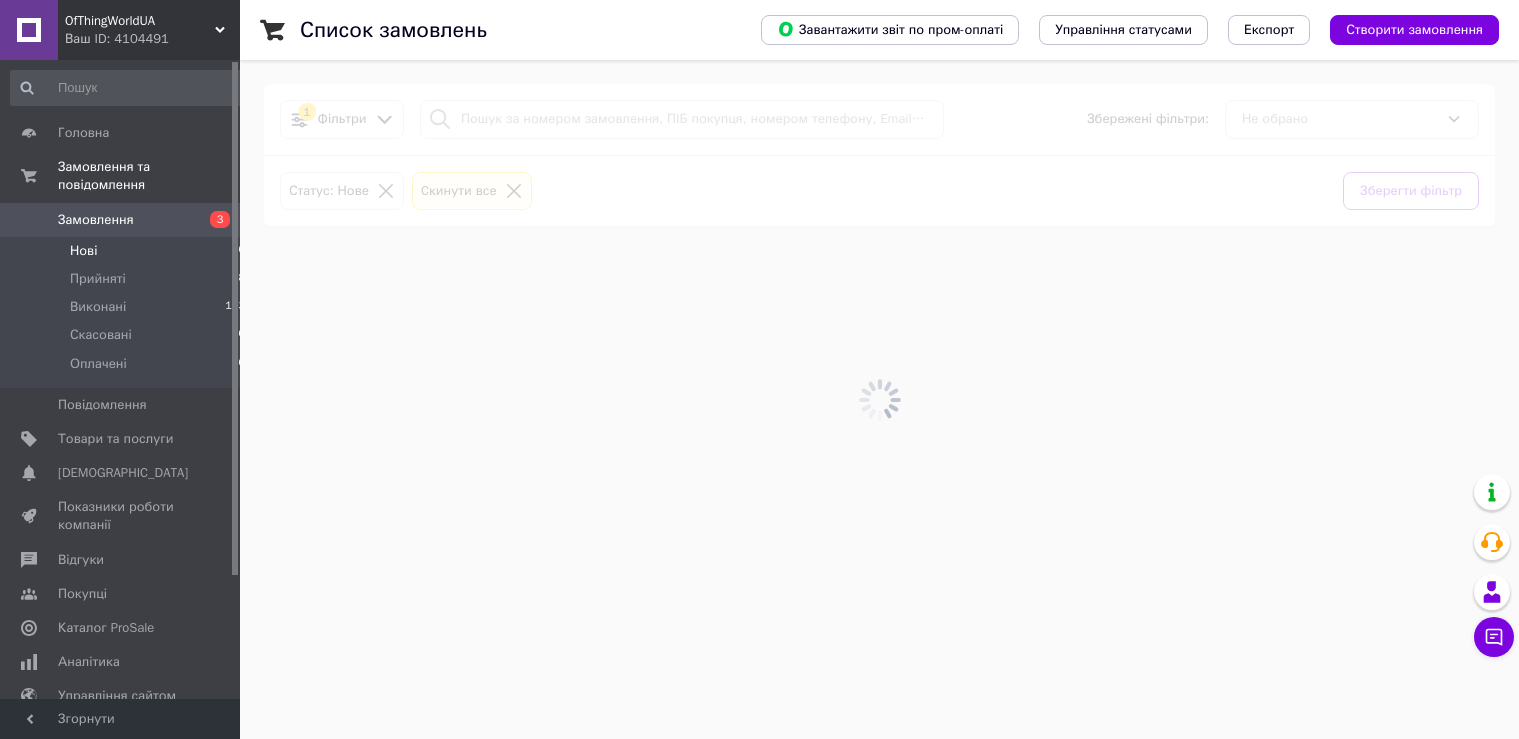 scroll, scrollTop: 0, scrollLeft: 0, axis: both 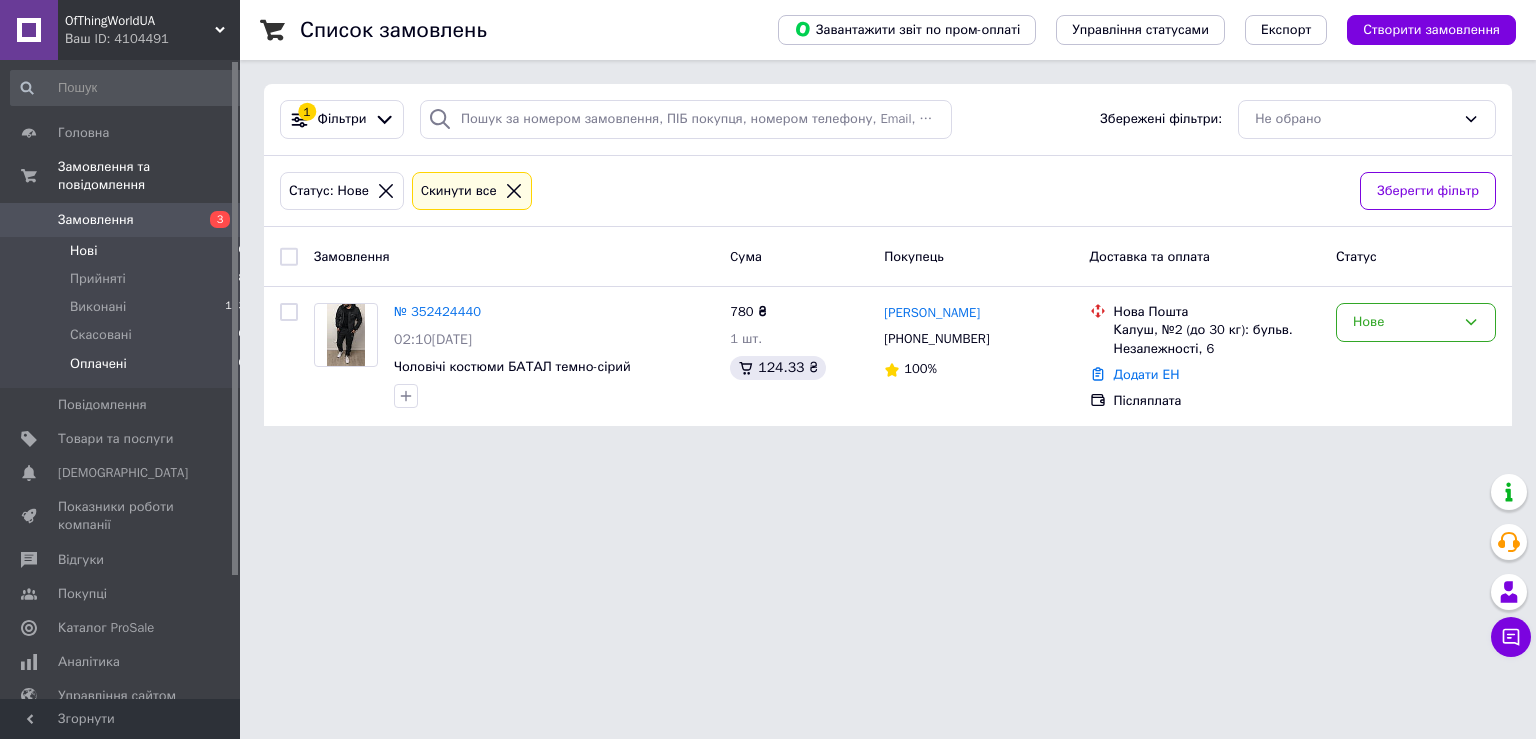 click on "Оплачені 0" at bounding box center [128, 369] 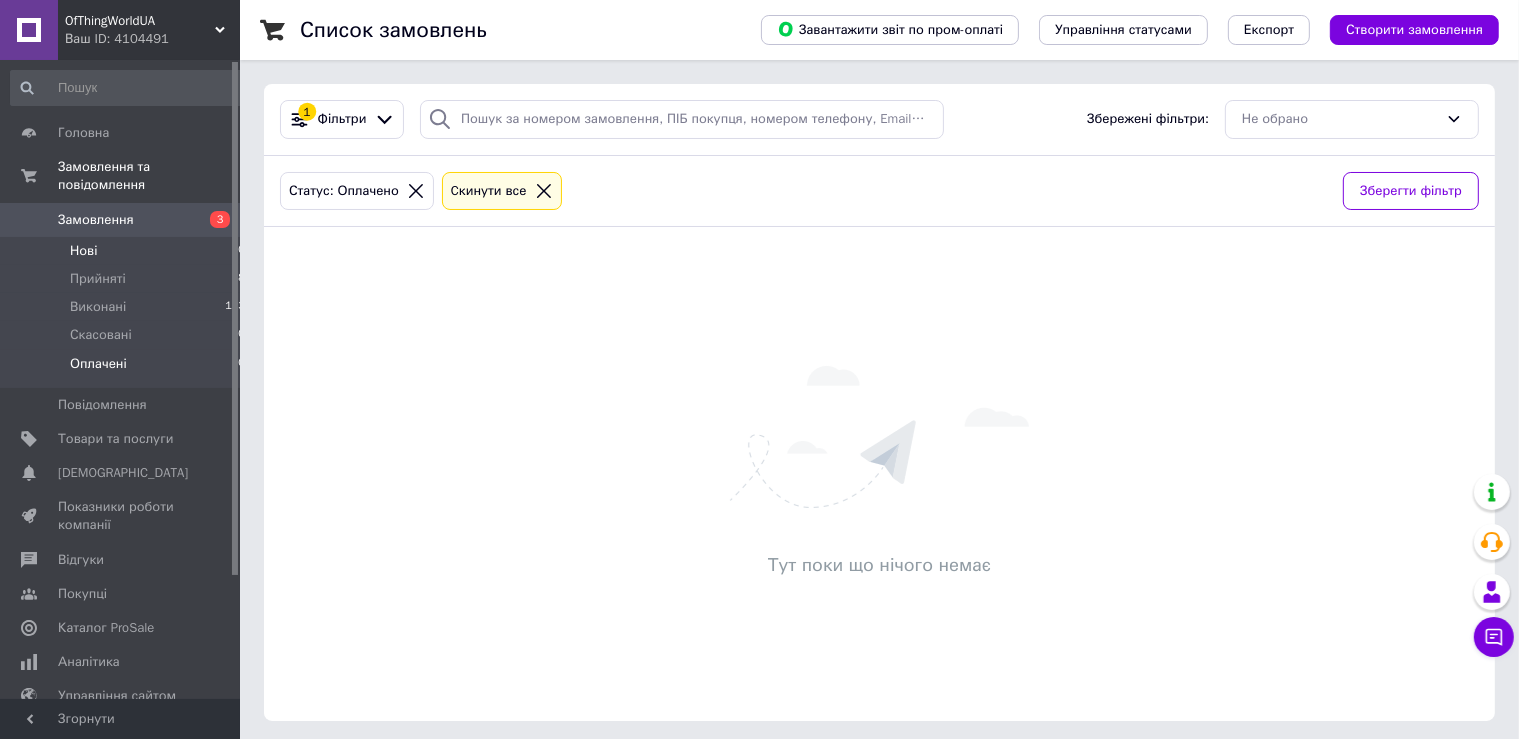 click on "Нові" at bounding box center (83, 251) 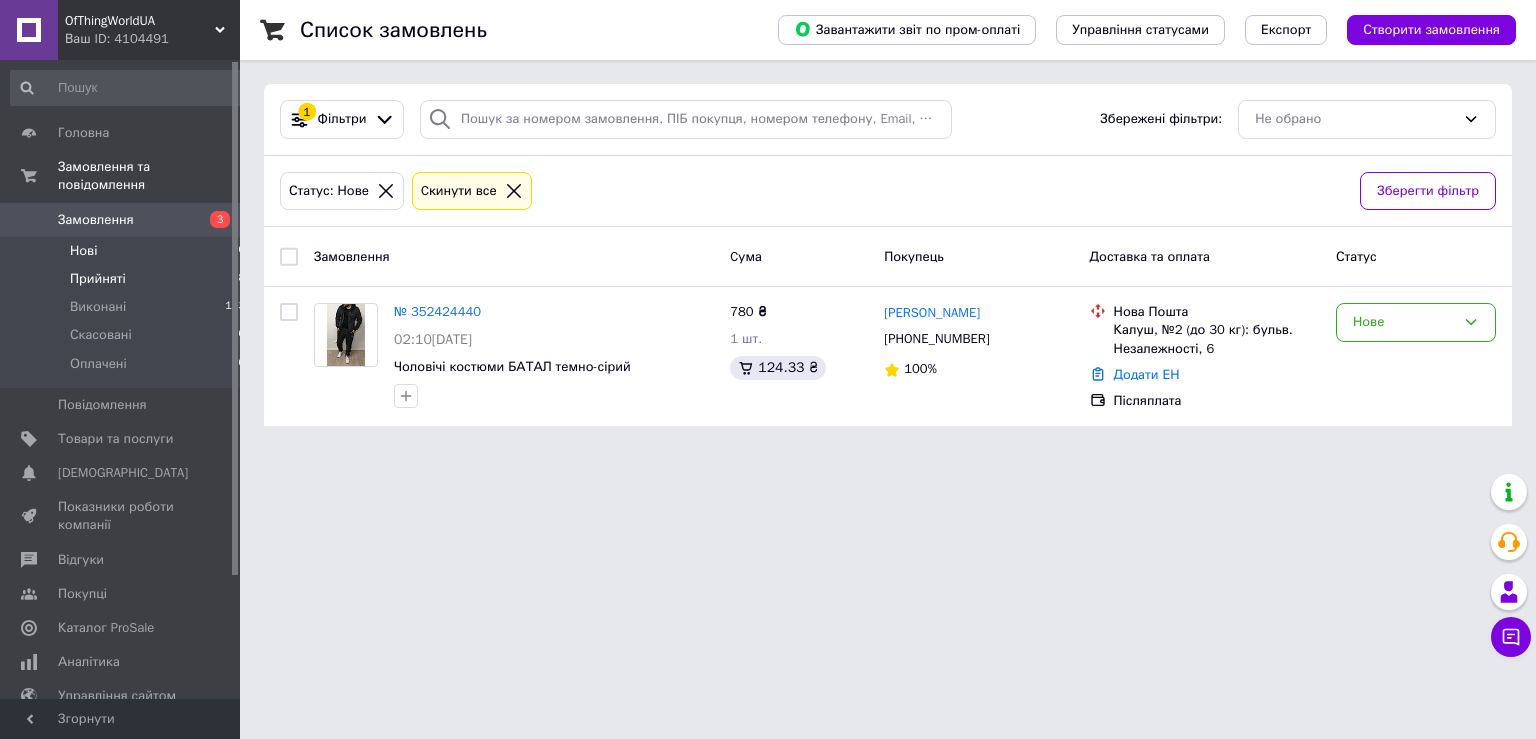 click on "Прийняті 18" at bounding box center [128, 279] 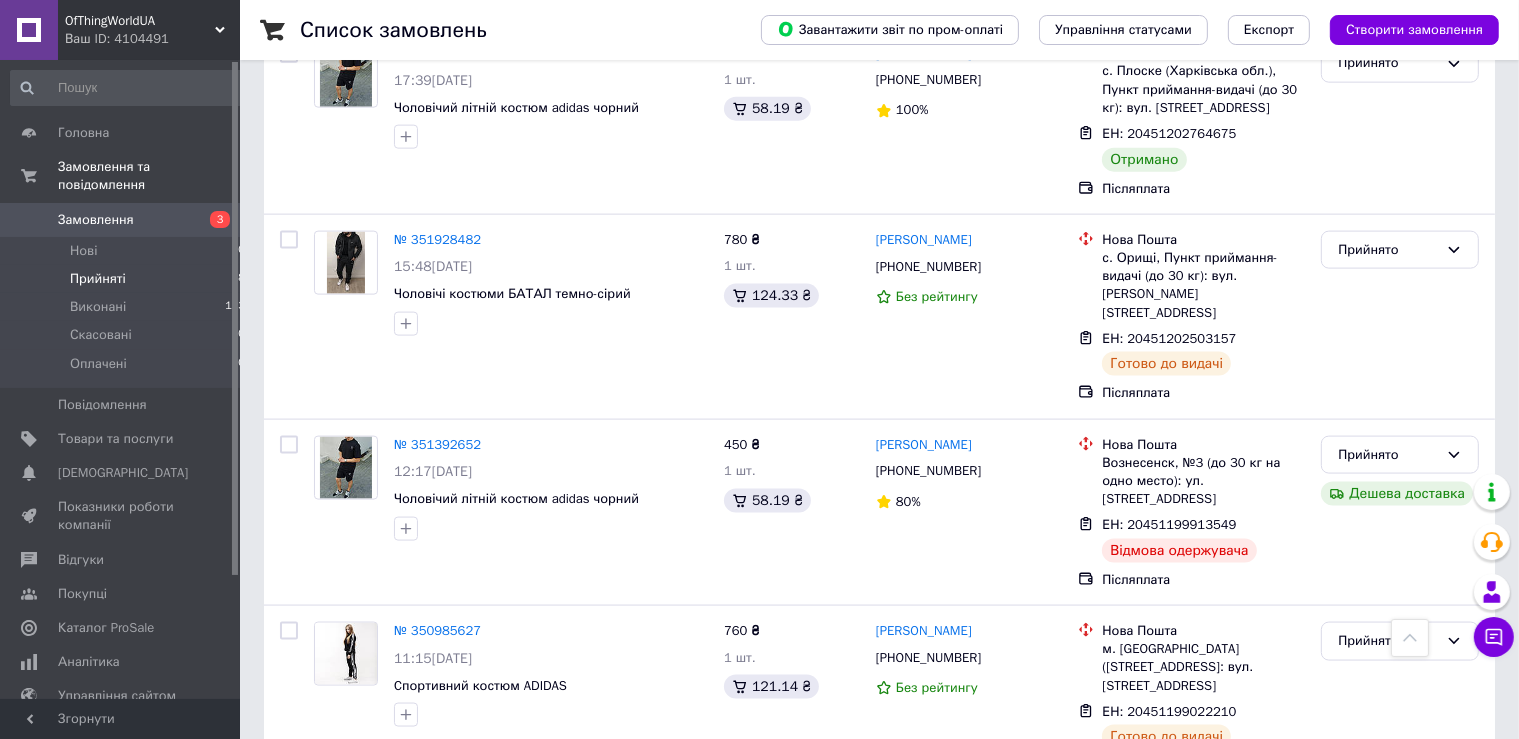 scroll, scrollTop: 2428, scrollLeft: 0, axis: vertical 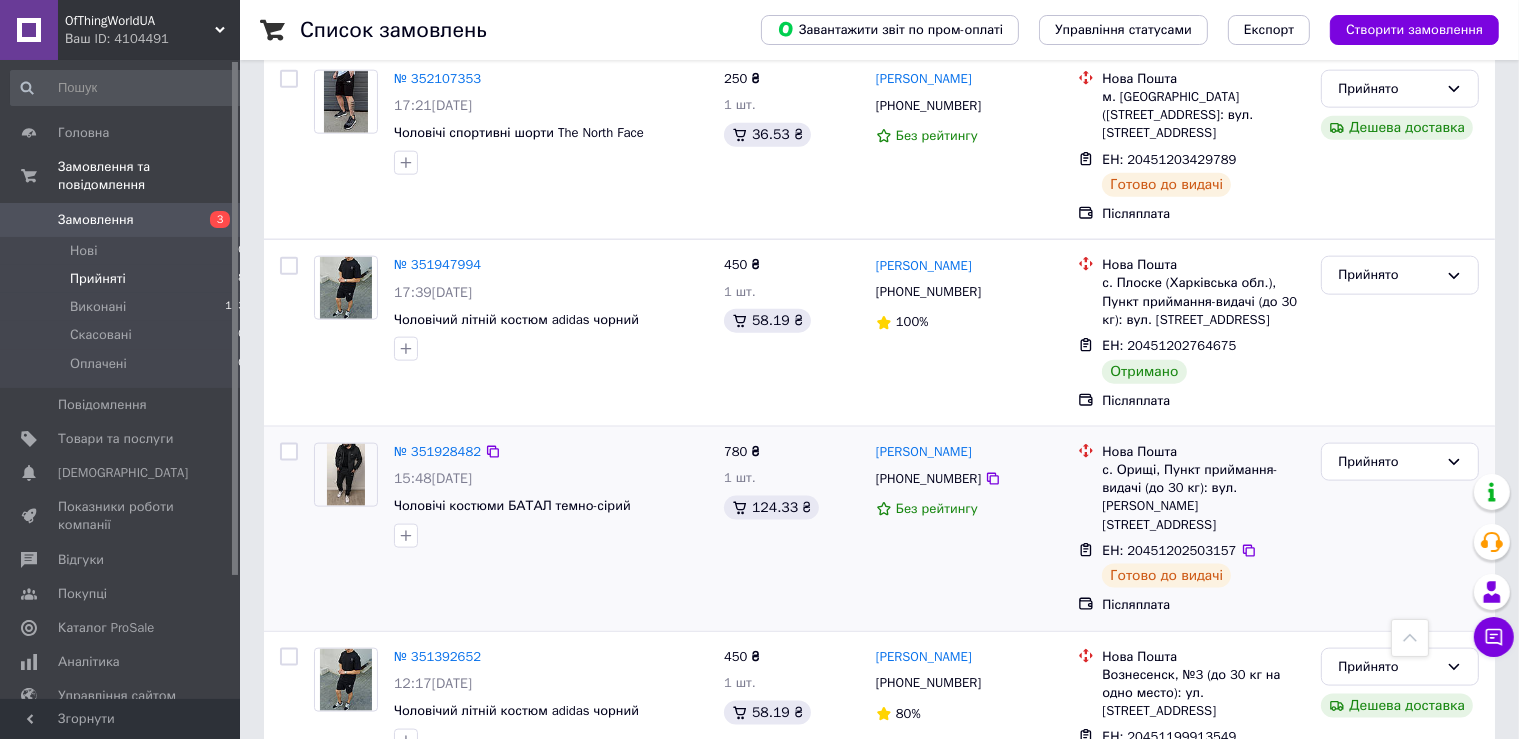 click at bounding box center (346, 475) 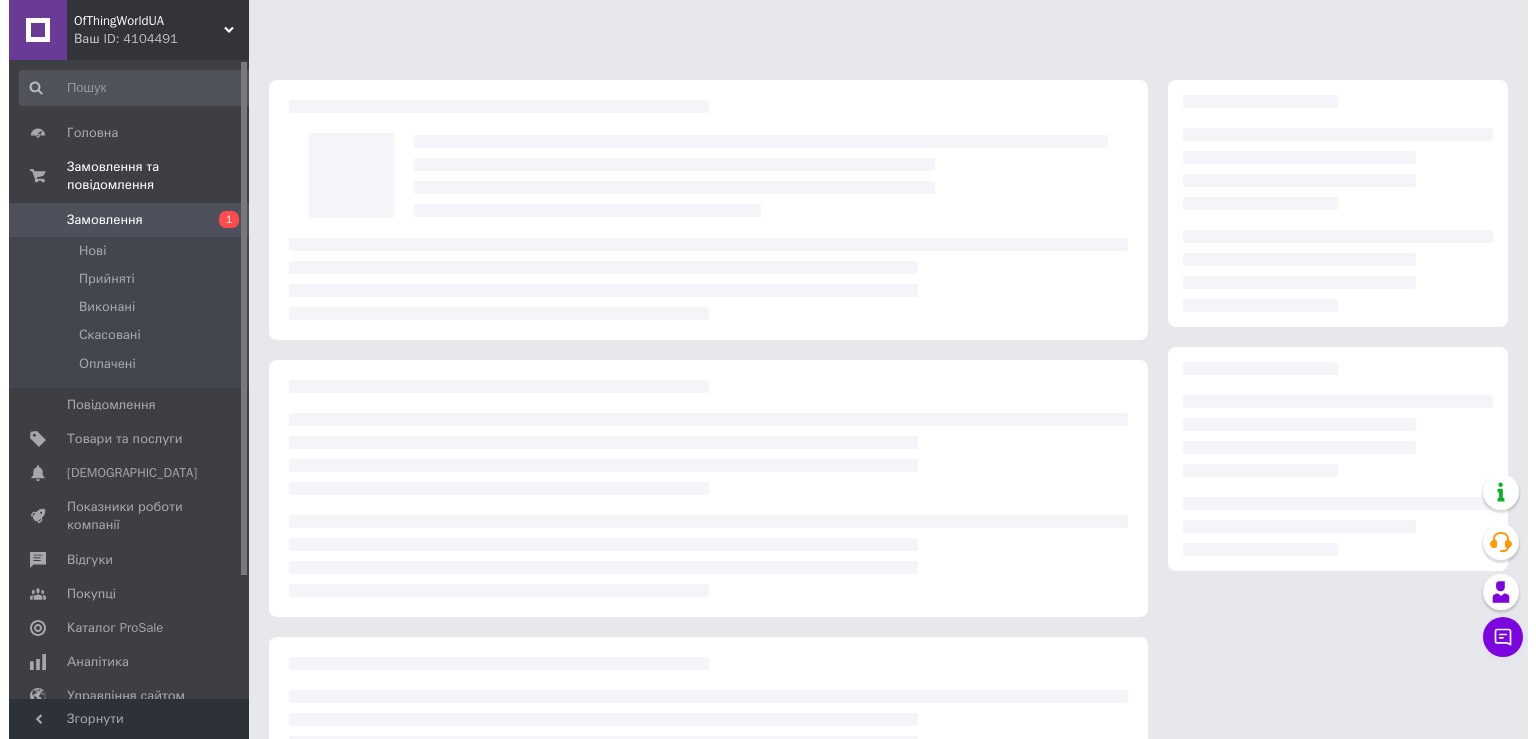 scroll, scrollTop: 0, scrollLeft: 0, axis: both 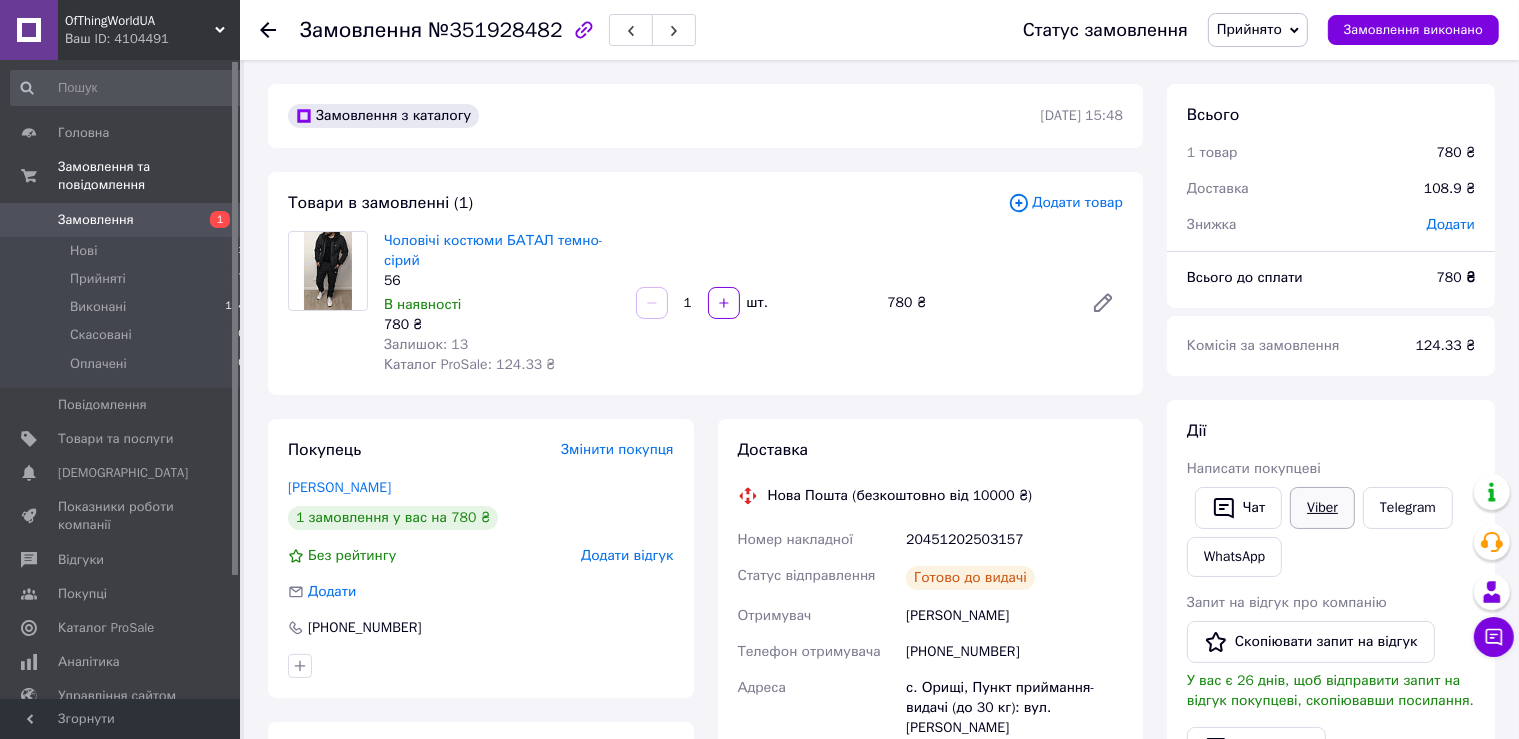 click on "Viber" at bounding box center [1322, 508] 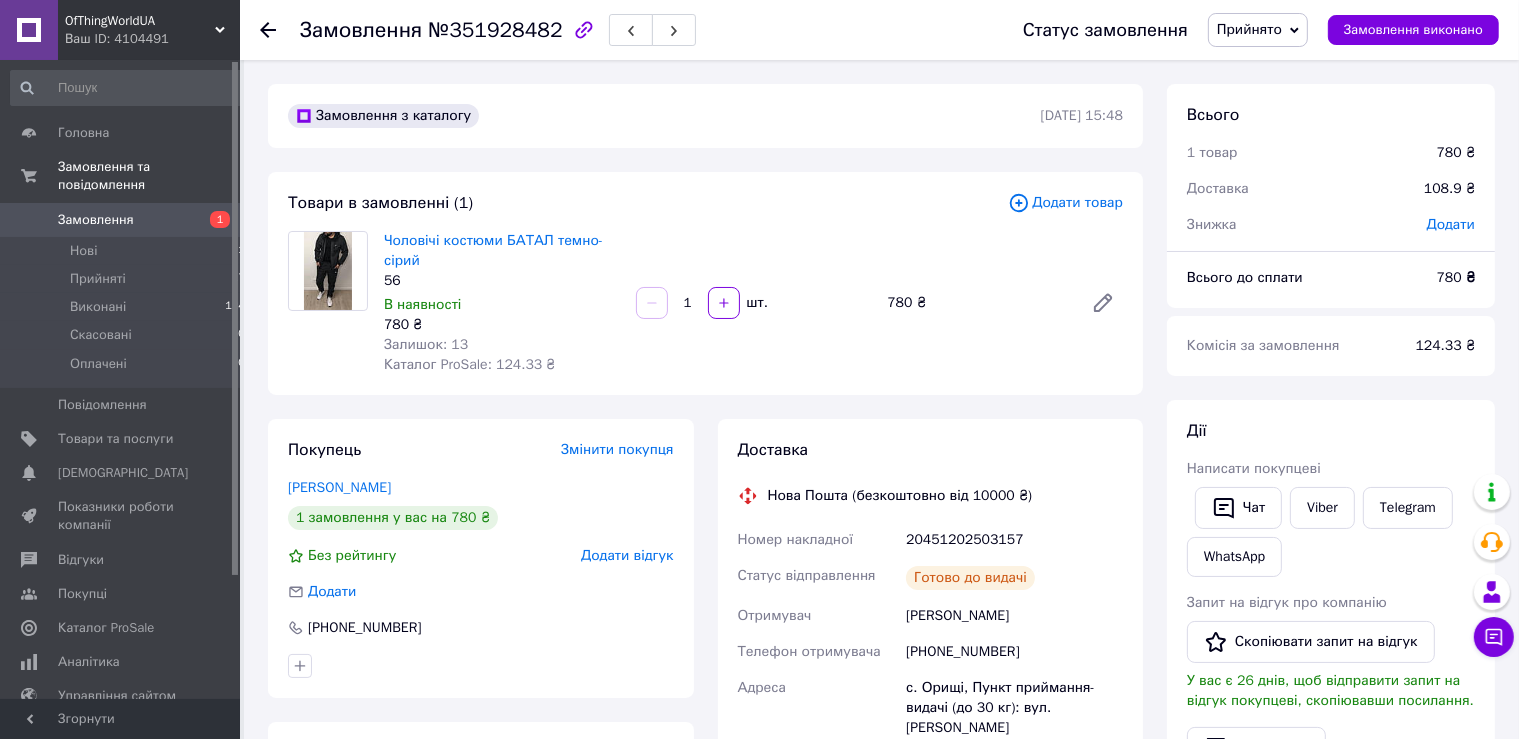 click on "Замовлення №351928482 Статус замовлення Прийнято Виконано Скасовано Оплачено Замовлення виконано Замовлення з каталогу 09.07.2025 | 15:48 Товари в замовленні (1) Додати товар Чоловічі костюми БАТАЛ темно-сірий 56 В наявності 780 ₴ Залишок: 13 Каталог ProSale: 124.33 ₴  1   шт. 780 ₴ Покупець Змінити покупця Олексюк Марія 1 замовлення у вас на 780 ₴ Без рейтингу   Додати відгук Додати +380969163270 Оплата Післяплата Доставка Нова Пошта (безкоштовно від 10000 ₴) Номер накладної 20451202503157 Статус відправлення Готово до видачі Отримувач Олексюк Марія Телефон отримувача +380969163270 Адреса 09.07.2025 780" at bounding box center [881, 766] 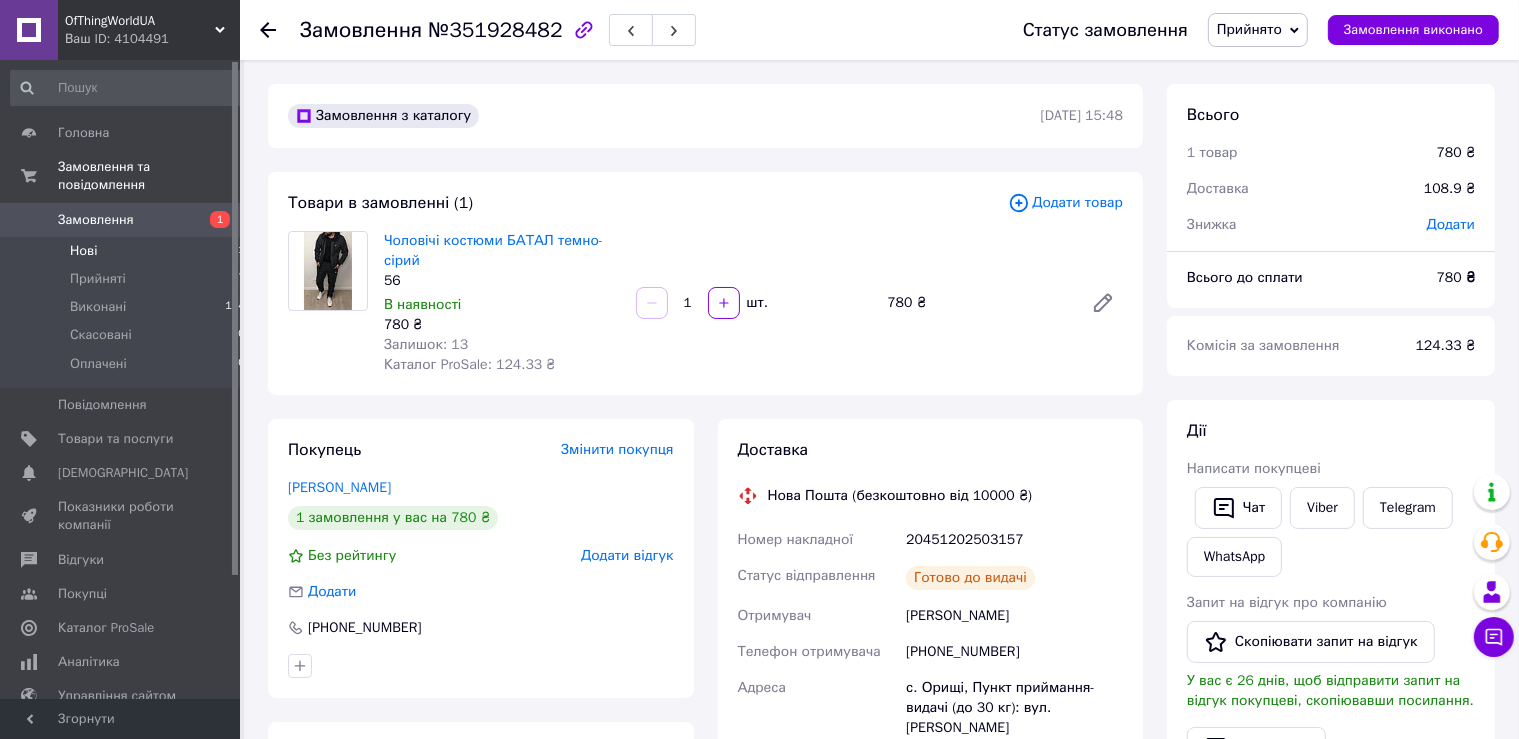 click on "Нові 1" at bounding box center [128, 251] 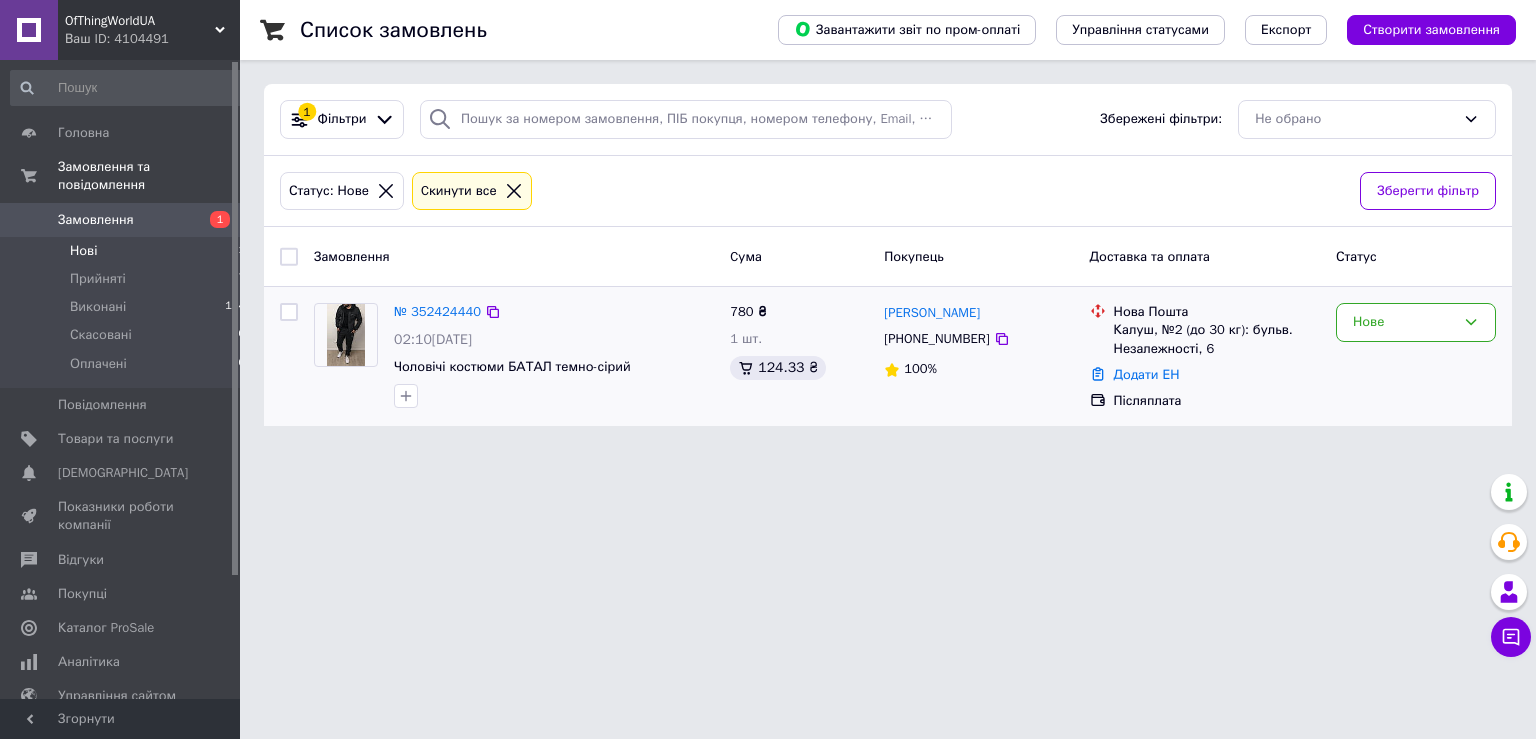 click at bounding box center [346, 335] 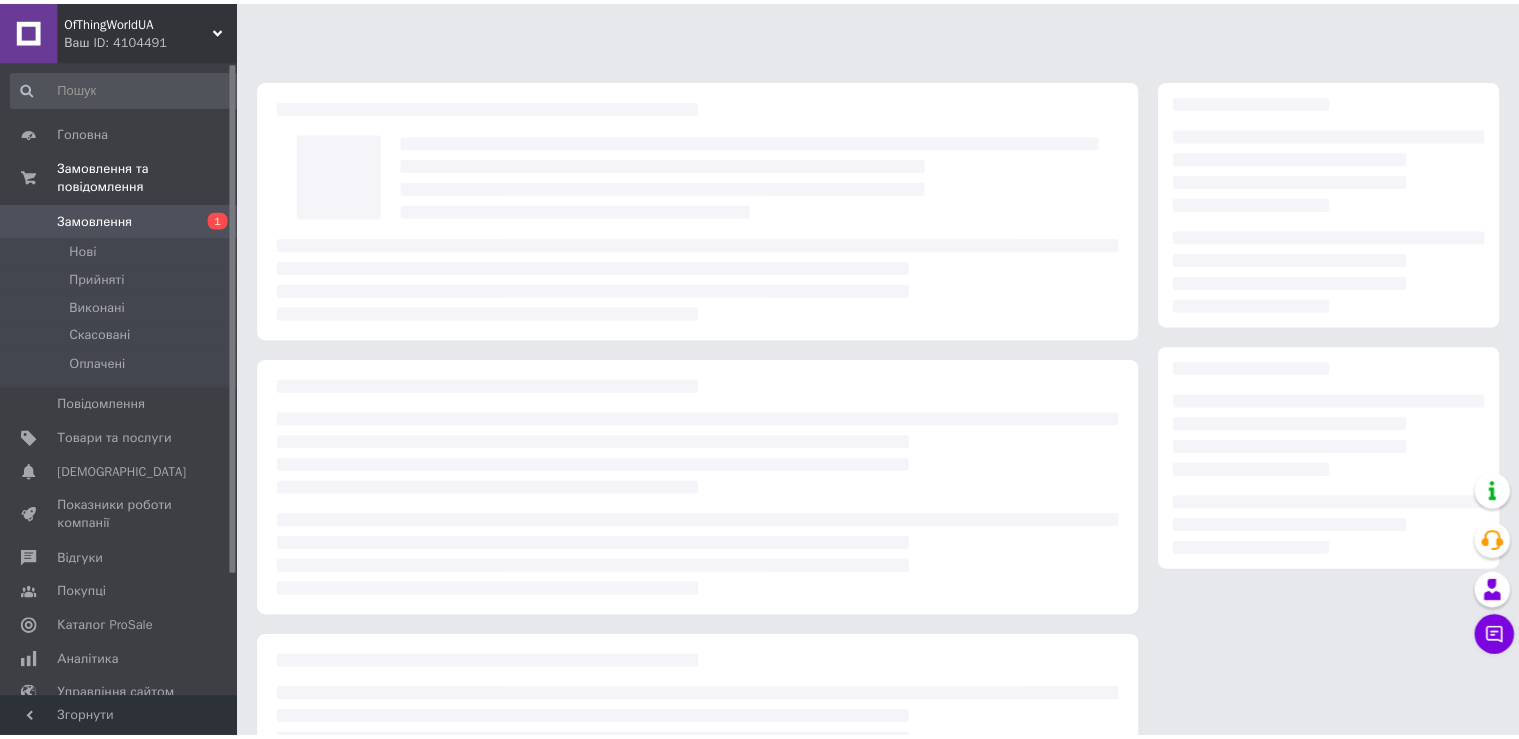 scroll, scrollTop: 0, scrollLeft: 0, axis: both 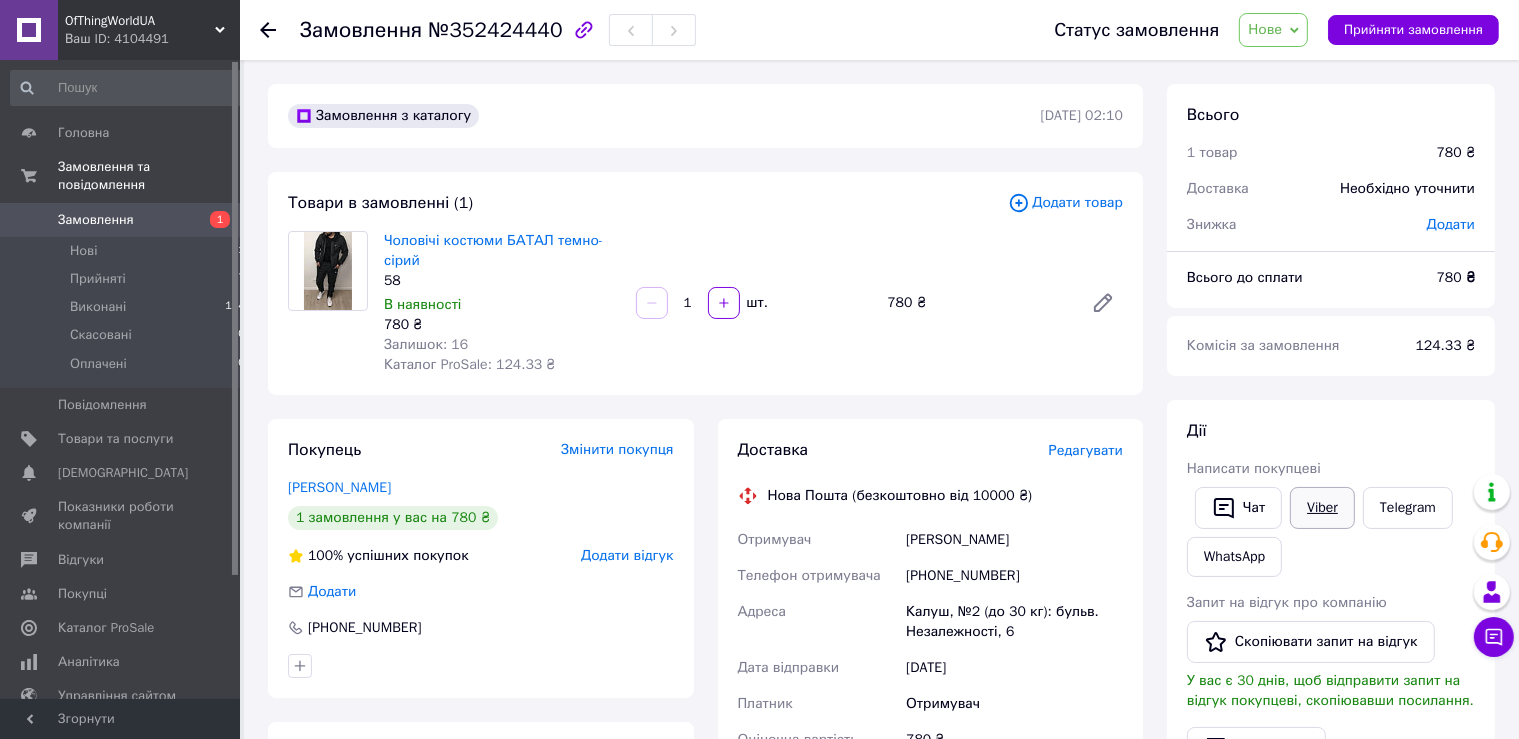 click on "Viber" at bounding box center (1322, 508) 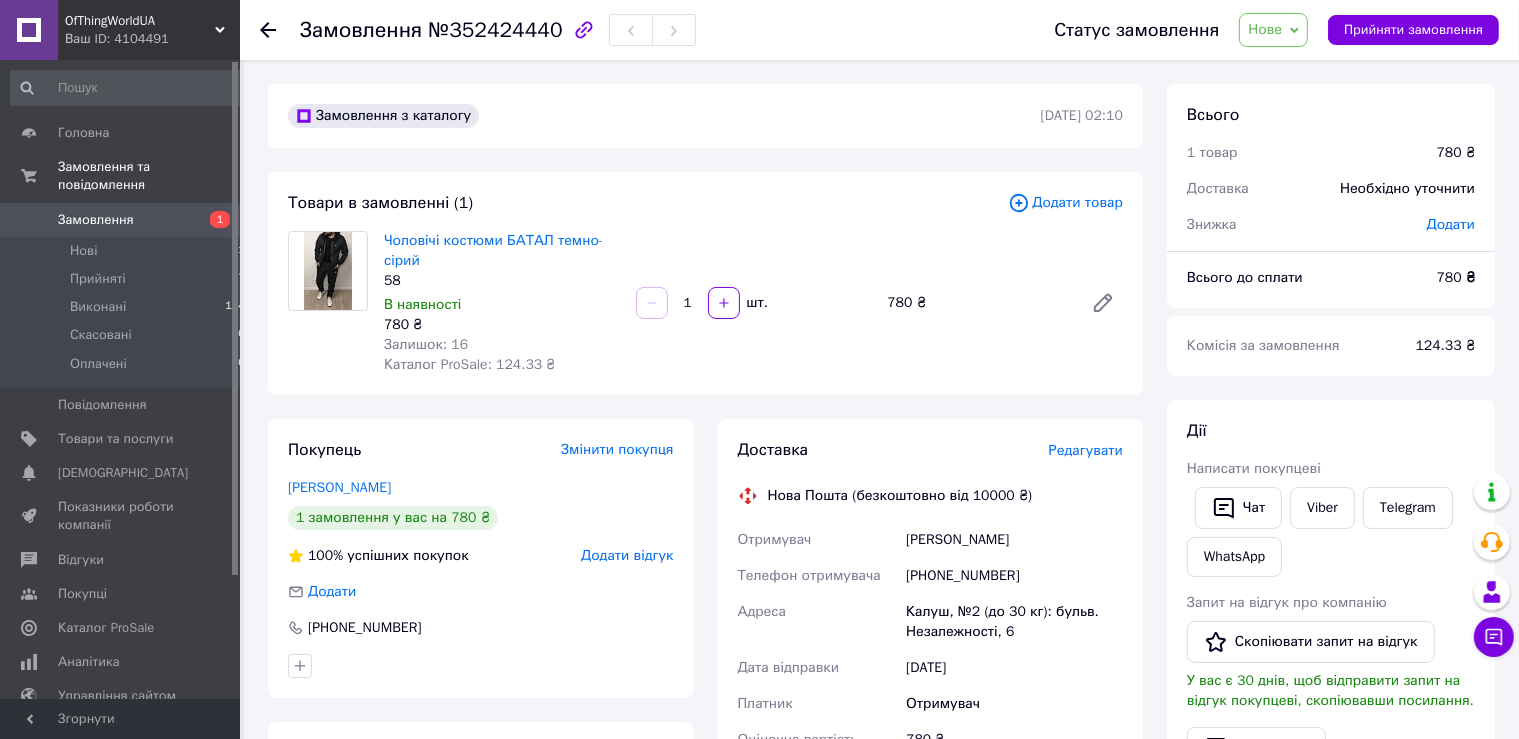click on "Замовлення №352424440 Статус замовлення Нове Прийнято Виконано Скасовано Оплачено Прийняти замовлення Замовлення з каталогу [DATE] 02:10 Товари в замовленні (1) Додати товар Чоловічі костюми БАТАЛ темно-сірий 58 В наявності 780 ₴ Залишок: 16 Каталог ProSale: 124.33 ₴  1   шт. 780 ₴ Покупець Змінити покупця [PERSON_NAME] 1 замовлення у вас на 780 ₴ 100%   успішних покупок Додати відгук Додати [PHONE_NUMBER] Оплата Післяплата Доставка Редагувати Нова Пошта (безкоштовно від 10000 ₴) Отримувач [PERSON_NAME] Телефон отримувача [PHONE_NUMBER] Адреса Калуш, №2 (до 30 кг): бульв. Незалежності, 6 780 <" at bounding box center (881, 757) 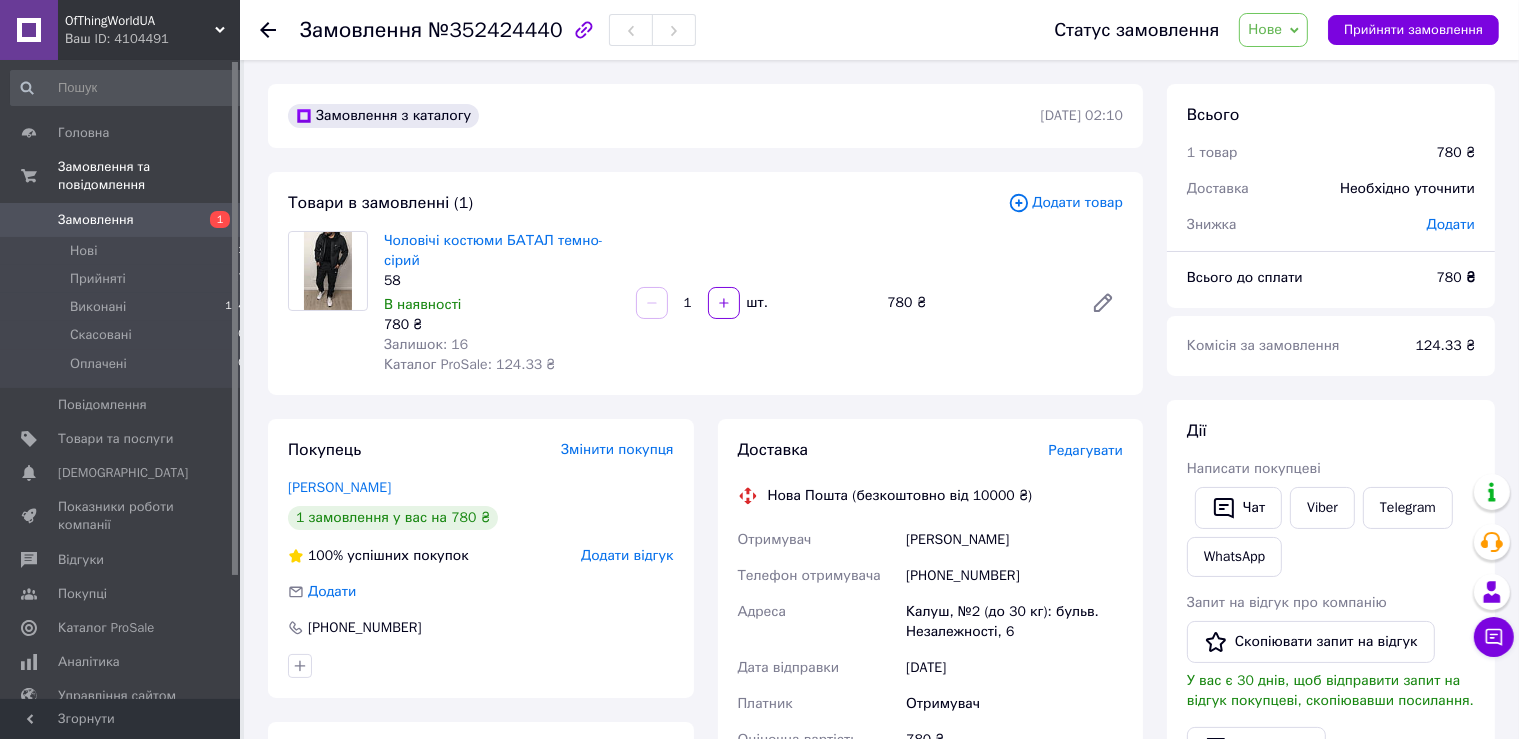 click on "Замовлення №352424440 Статус замовлення Нове Прийнято Виконано Скасовано Оплачено Прийняти замовлення Замовлення з каталогу [DATE] 02:10 Товари в замовленні (1) Додати товар Чоловічі костюми БАТАЛ темно-сірий 58 В наявності 780 ₴ Залишок: 16 Каталог ProSale: 124.33 ₴  1   шт. 780 ₴ Покупець Змінити покупця [PERSON_NAME] 1 замовлення у вас на 780 ₴ 100%   успішних покупок Додати відгук Додати [PHONE_NUMBER] Оплата Післяплата Доставка Редагувати Нова Пошта (безкоштовно від 10000 ₴) Отримувач [PERSON_NAME] Телефон отримувача [PHONE_NUMBER] Адреса Калуш, №2 (до 30 кг): бульв. Незалежності, 6 780 <" at bounding box center (881, 757) 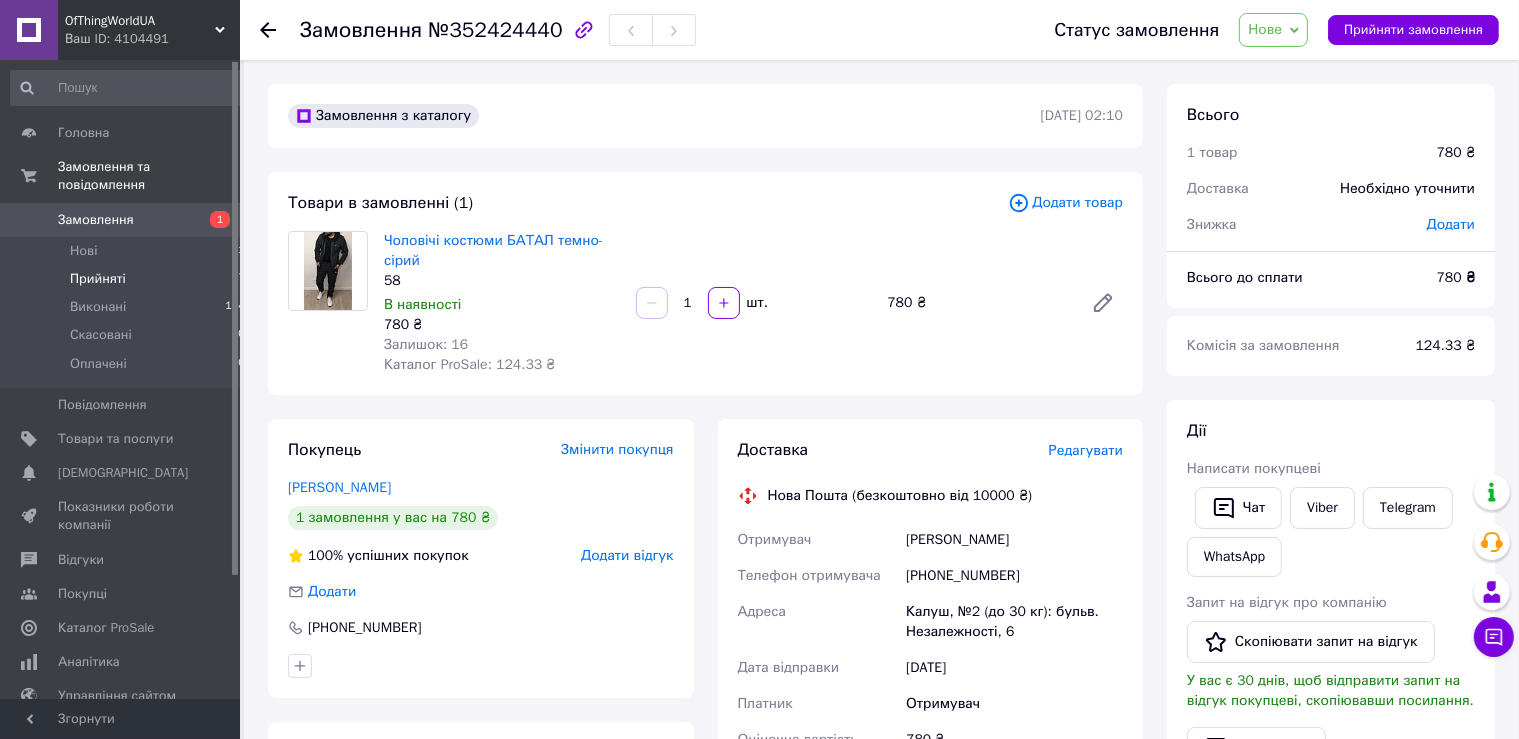 click on "Прийняті 17" at bounding box center (128, 279) 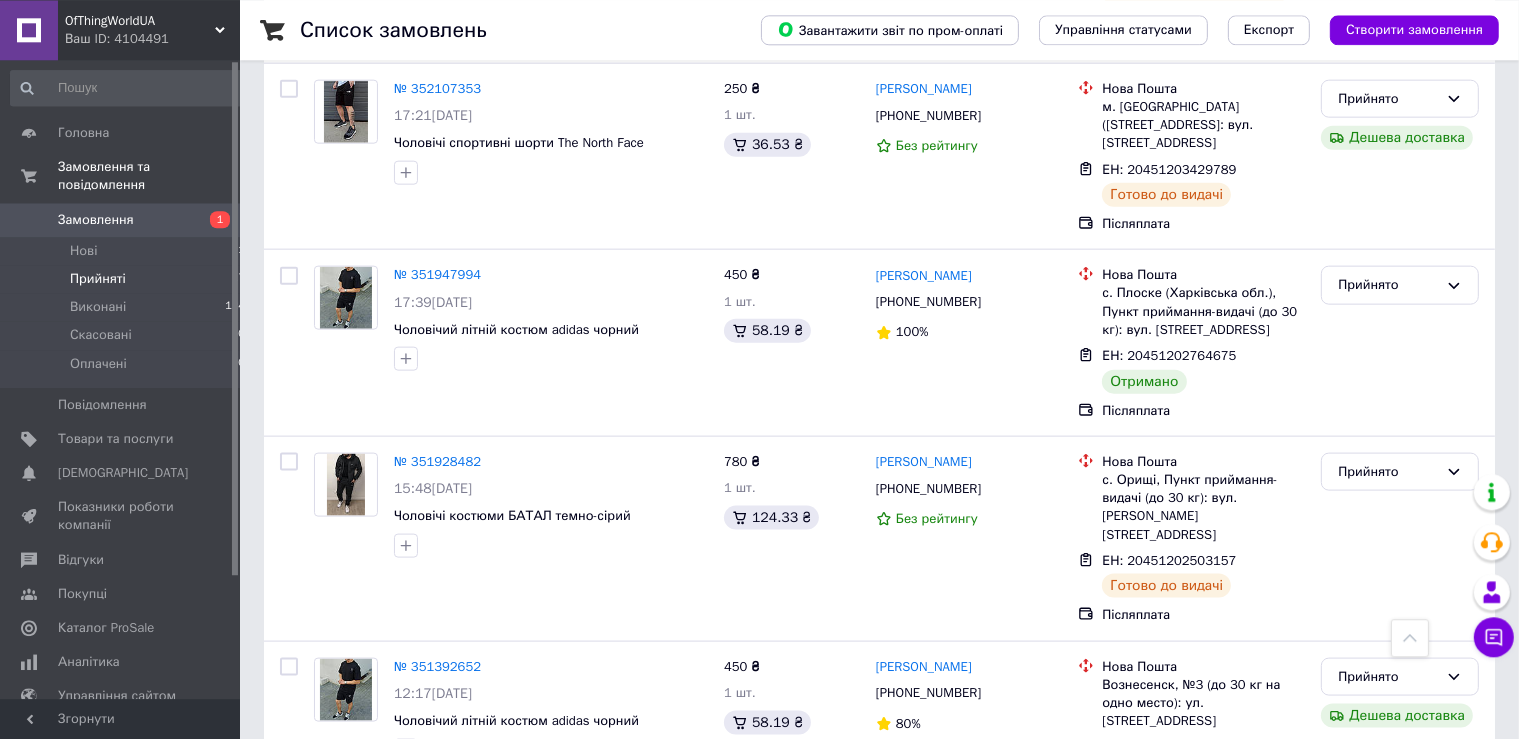 scroll, scrollTop: 2428, scrollLeft: 0, axis: vertical 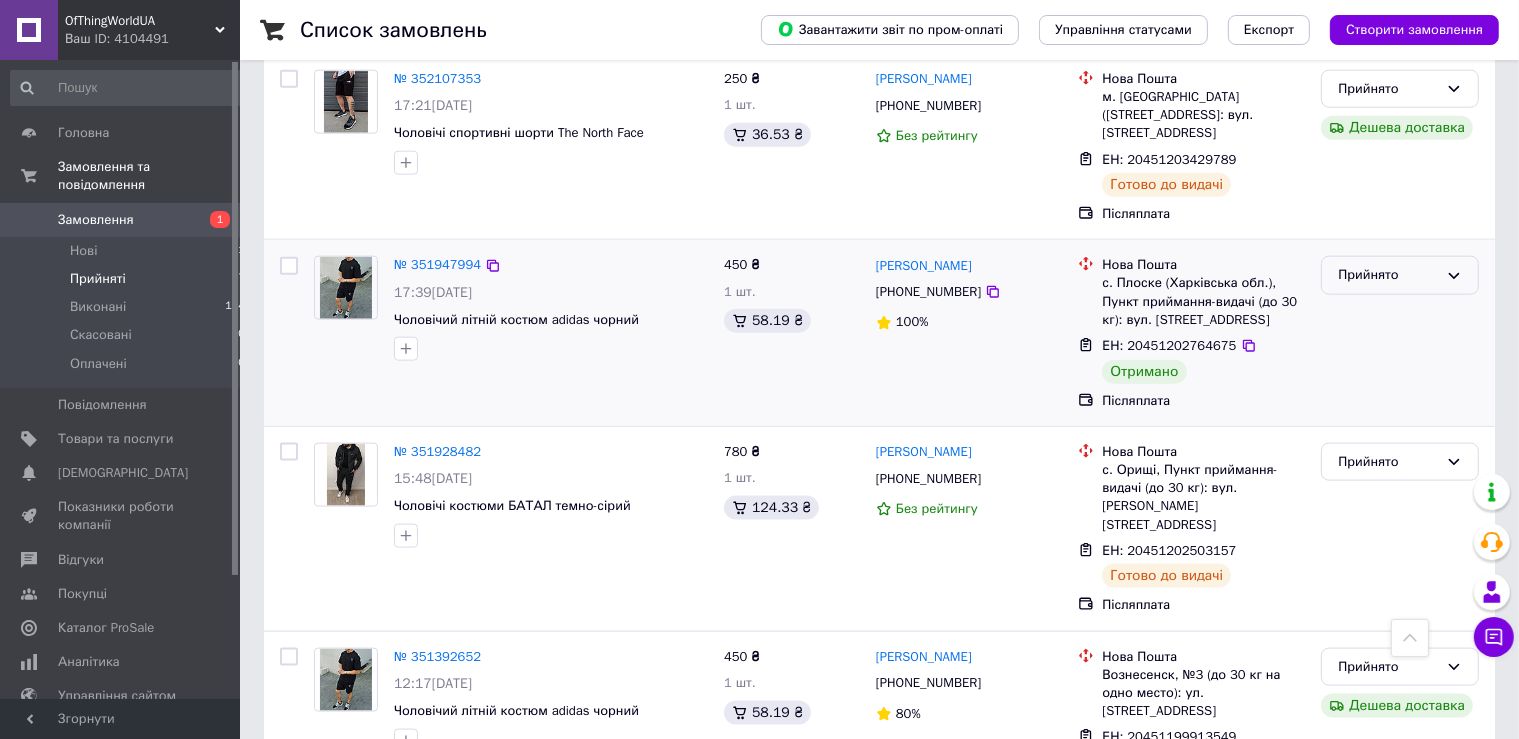 click on "Прийнято" at bounding box center (1388, 275) 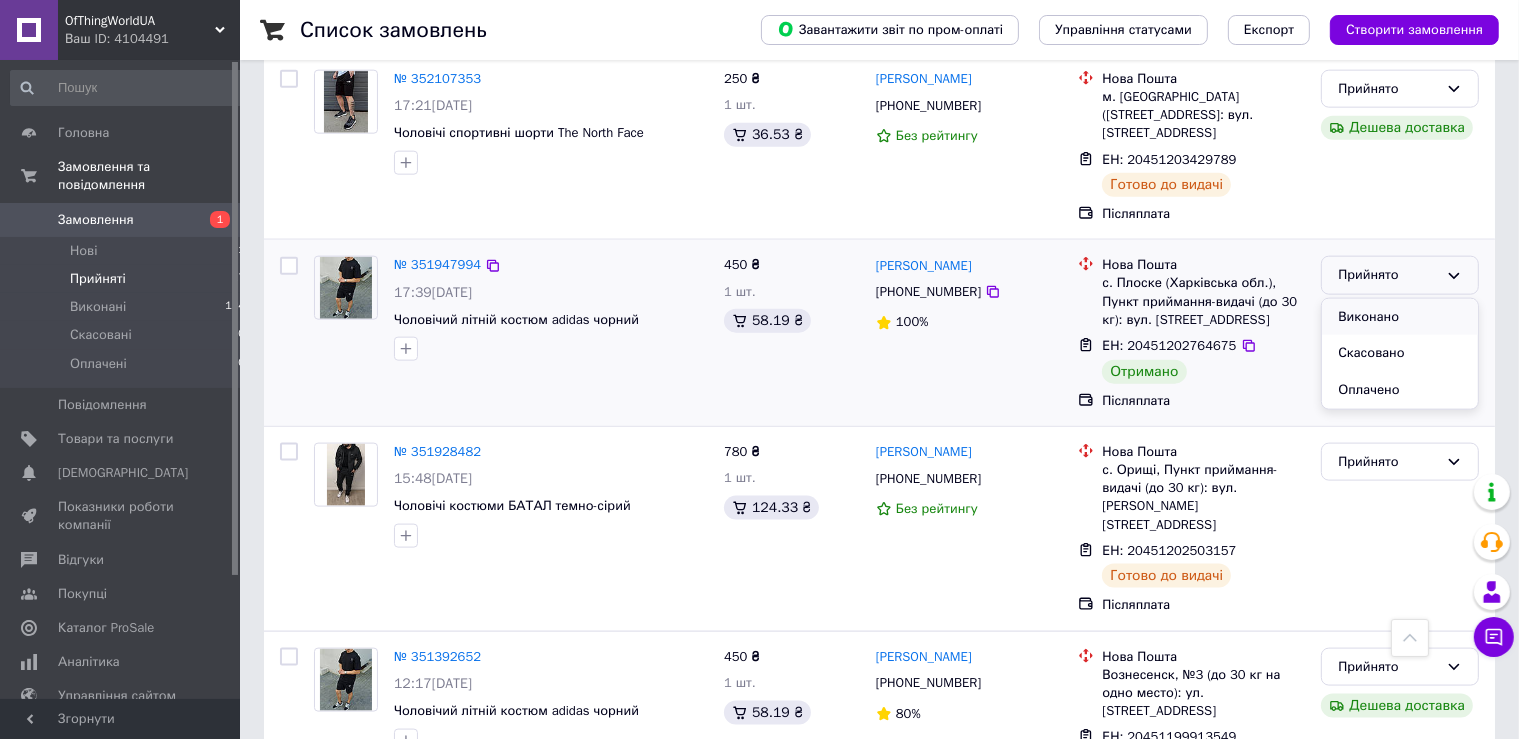 click on "Виконано" at bounding box center [1400, 317] 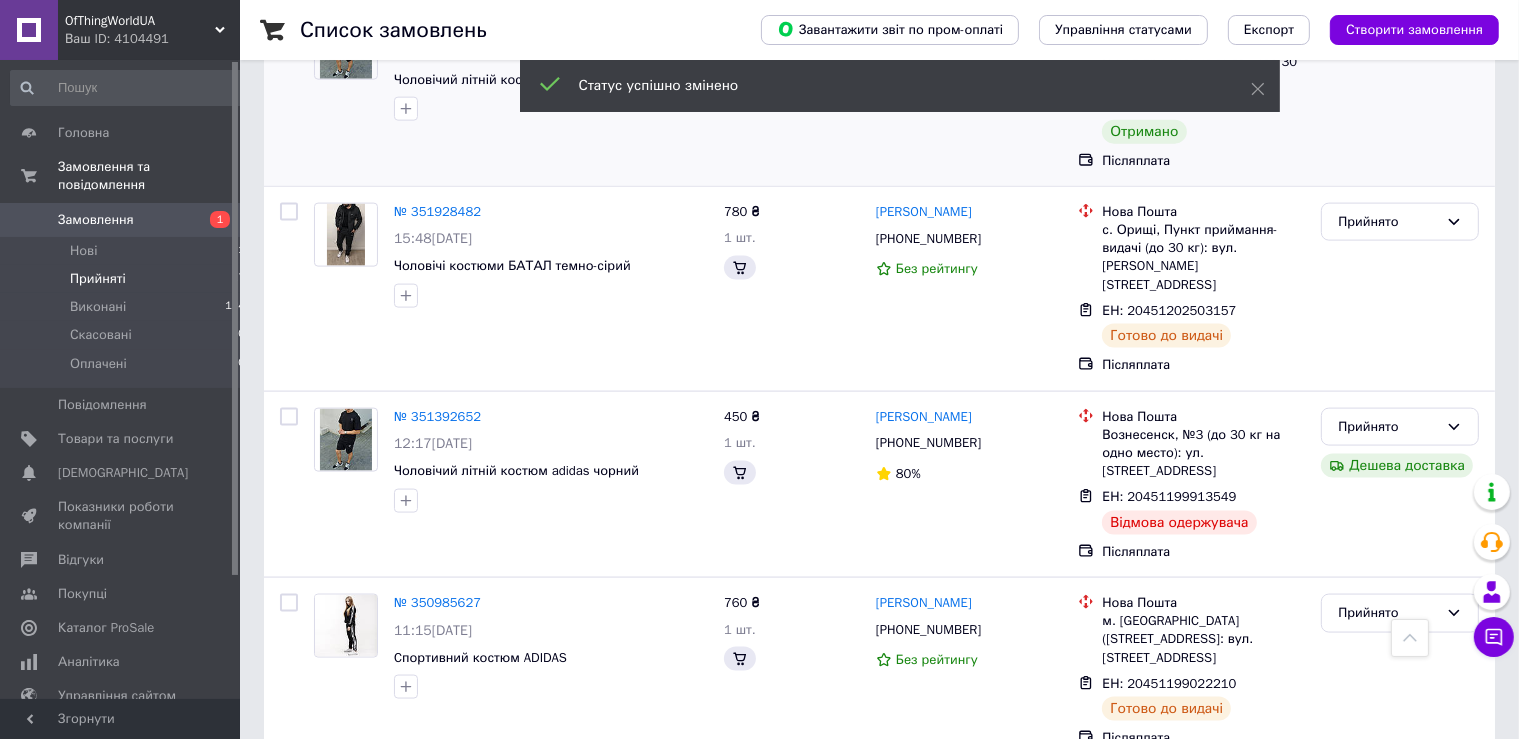 scroll, scrollTop: 2720, scrollLeft: 0, axis: vertical 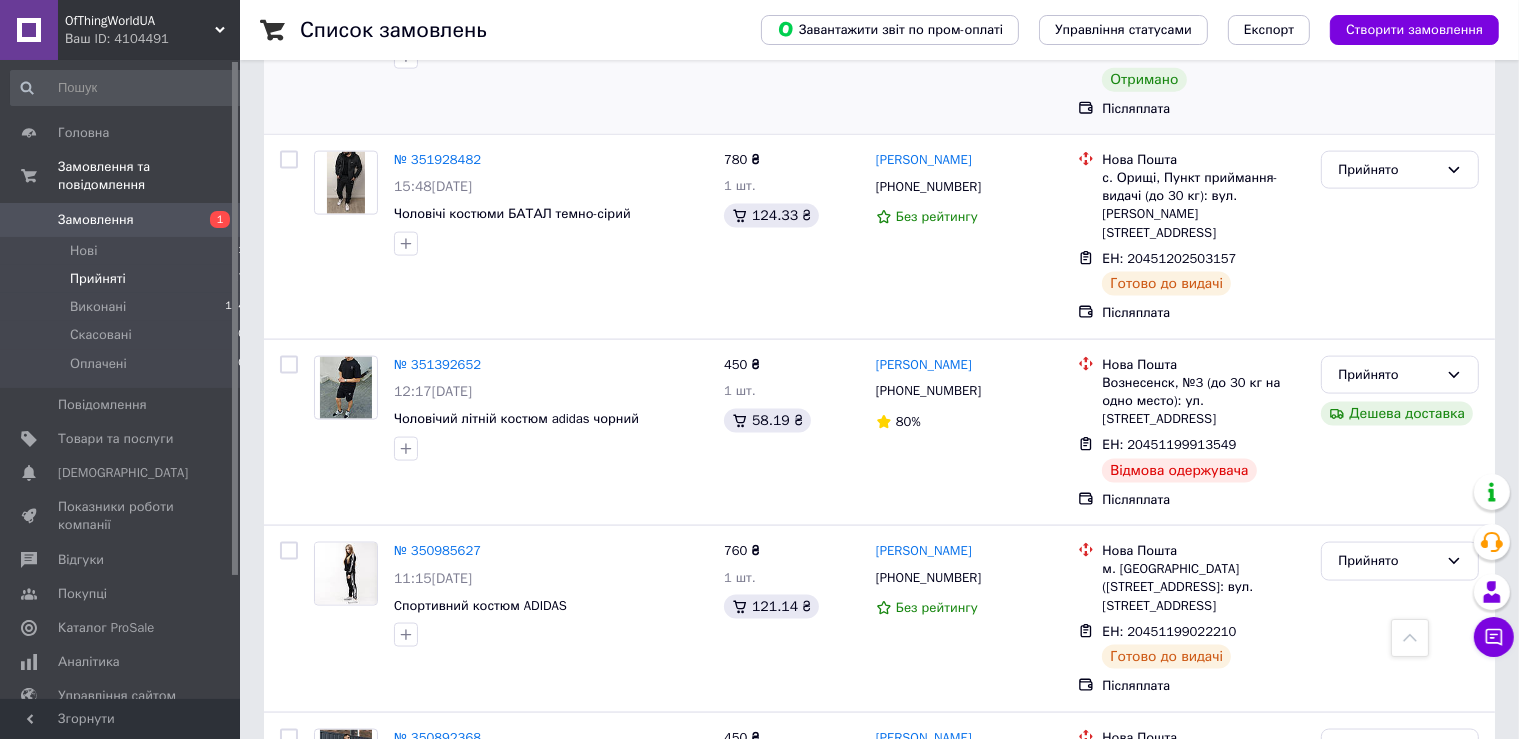 click on "Прийняті 17" at bounding box center [128, 279] 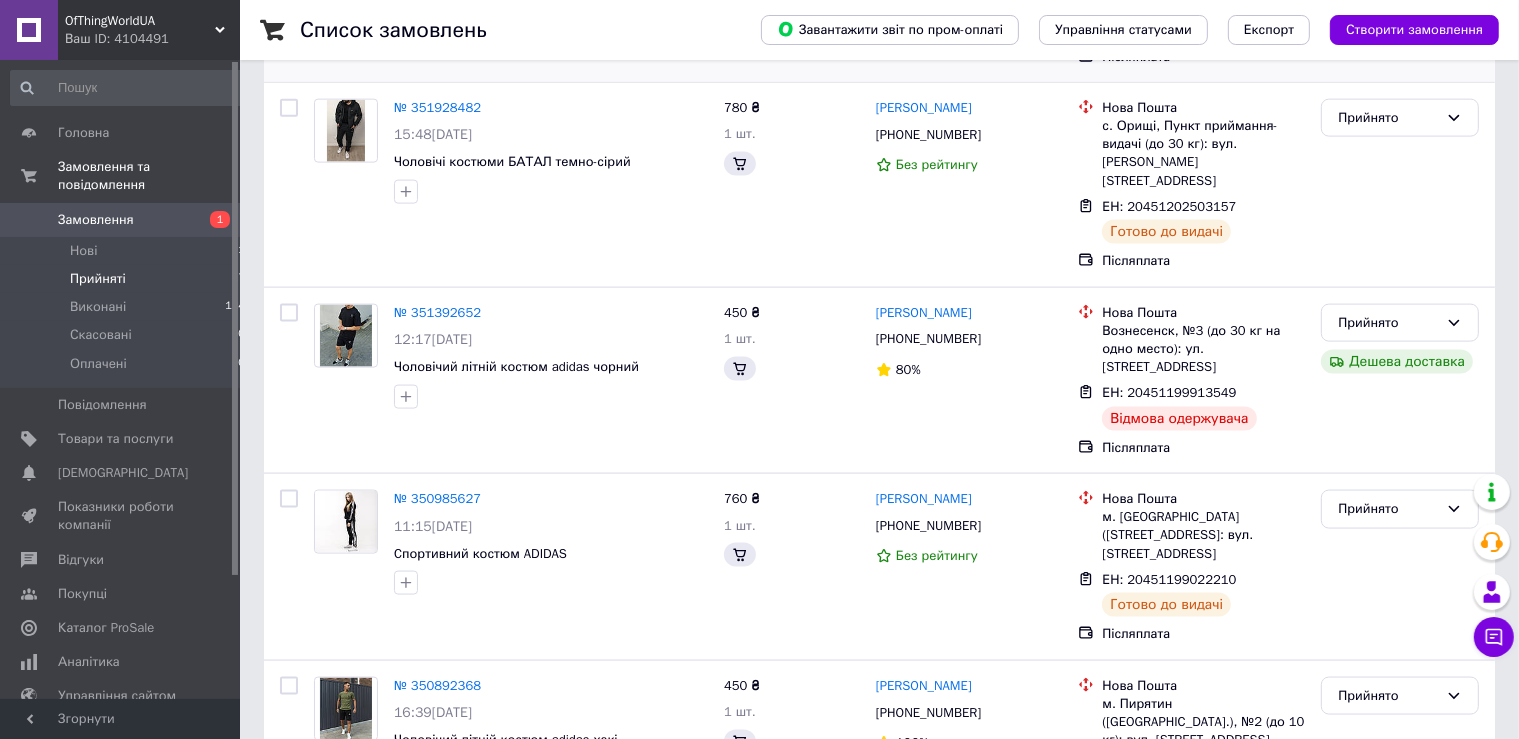 scroll, scrollTop: 0, scrollLeft: 0, axis: both 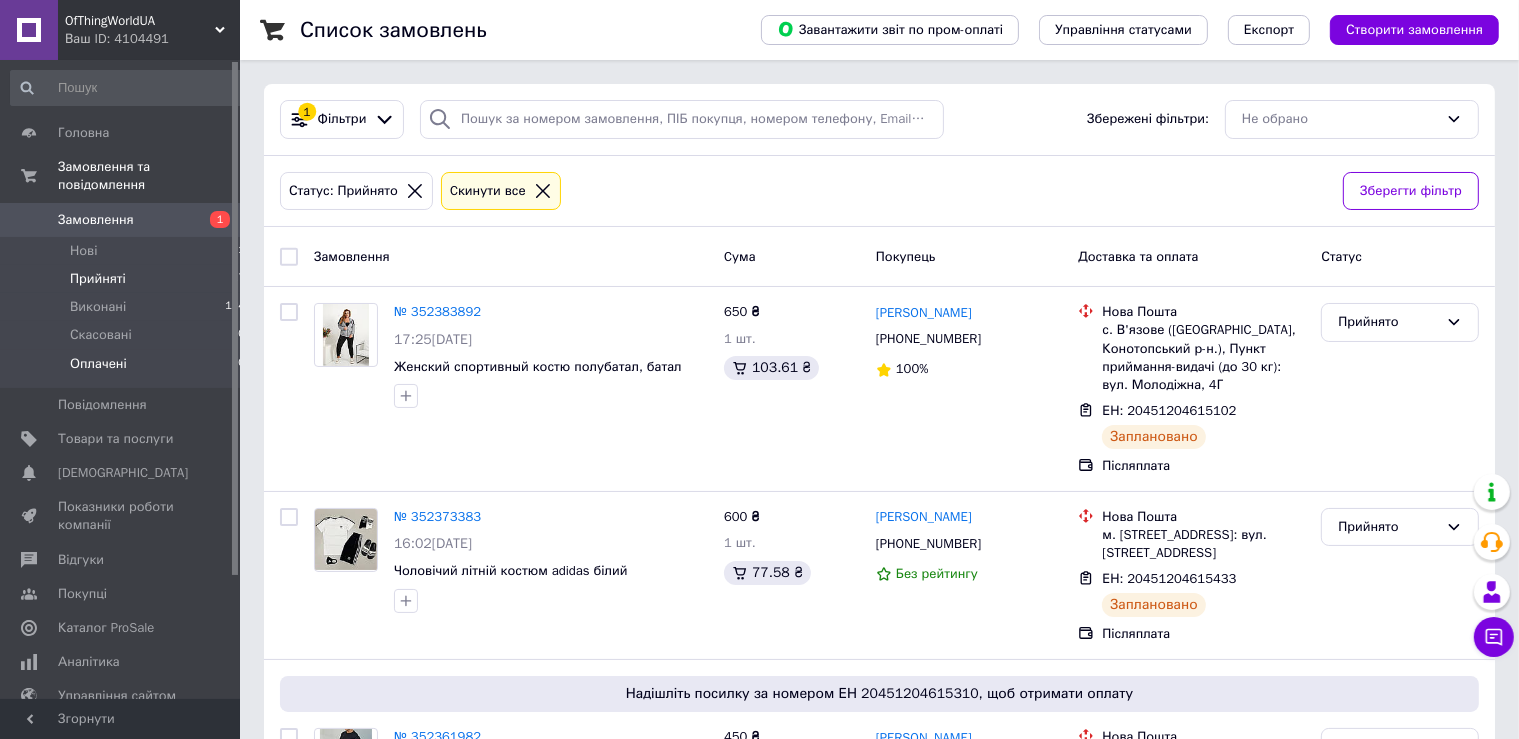 click on "Оплачені" at bounding box center [98, 364] 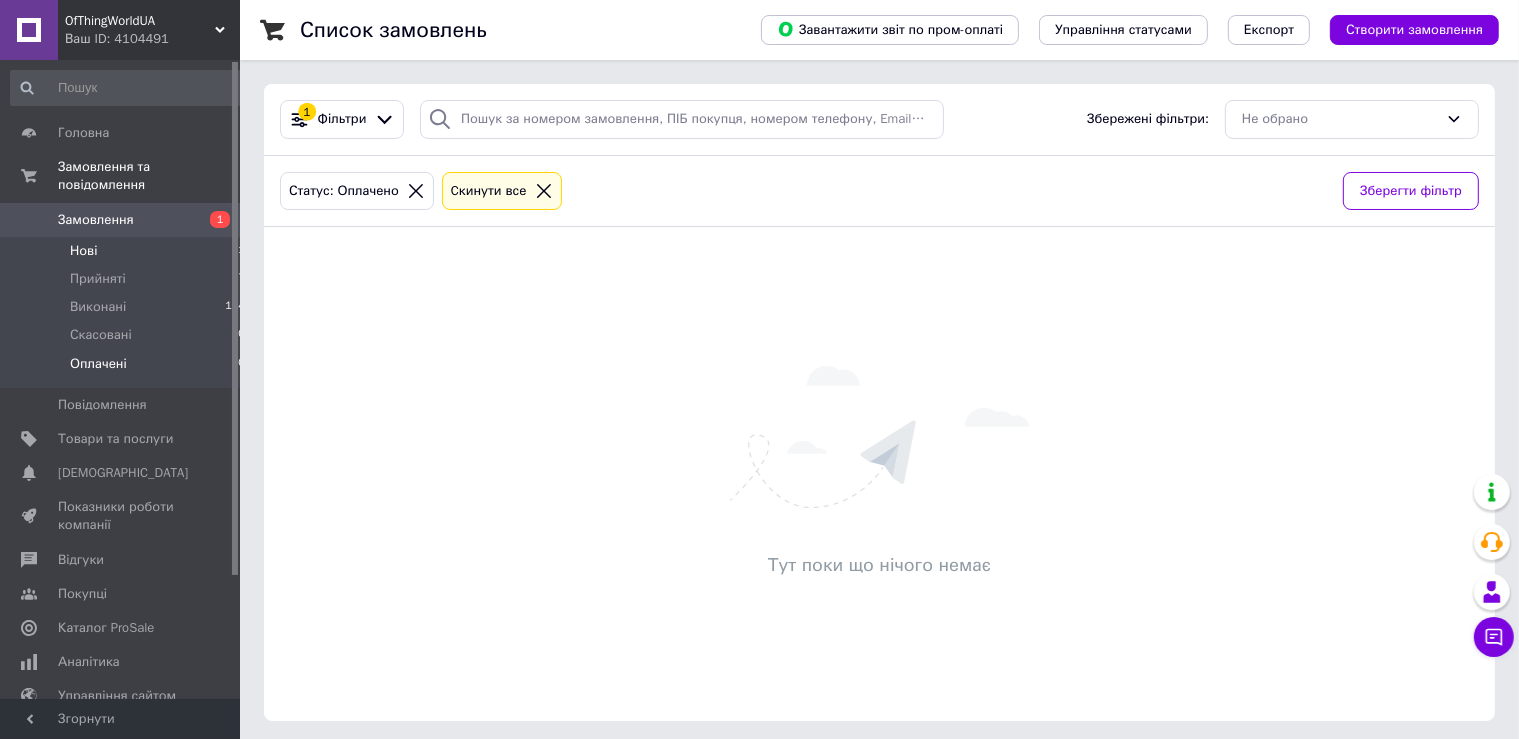click on "Нові 1" at bounding box center (128, 251) 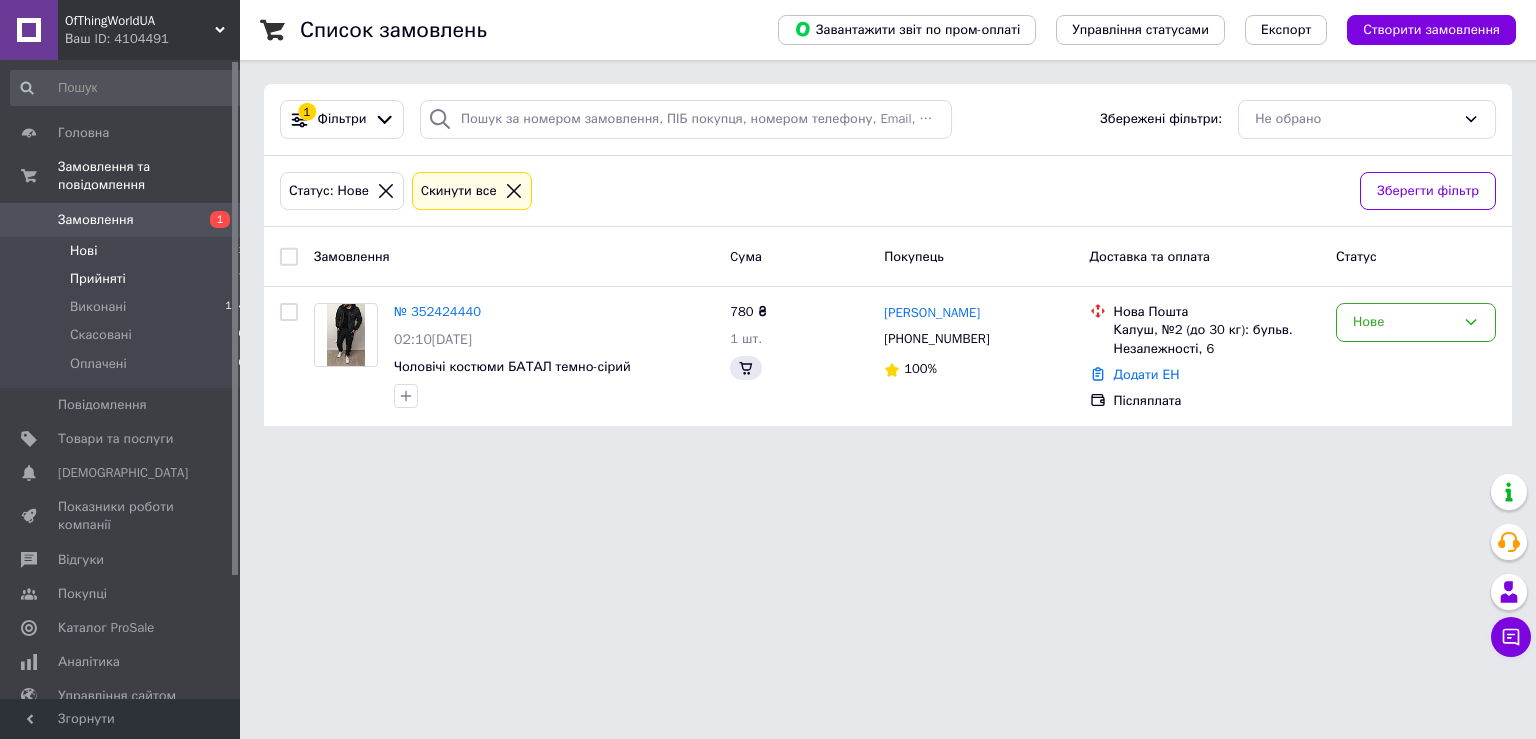 click on "Прийняті 17" at bounding box center (128, 279) 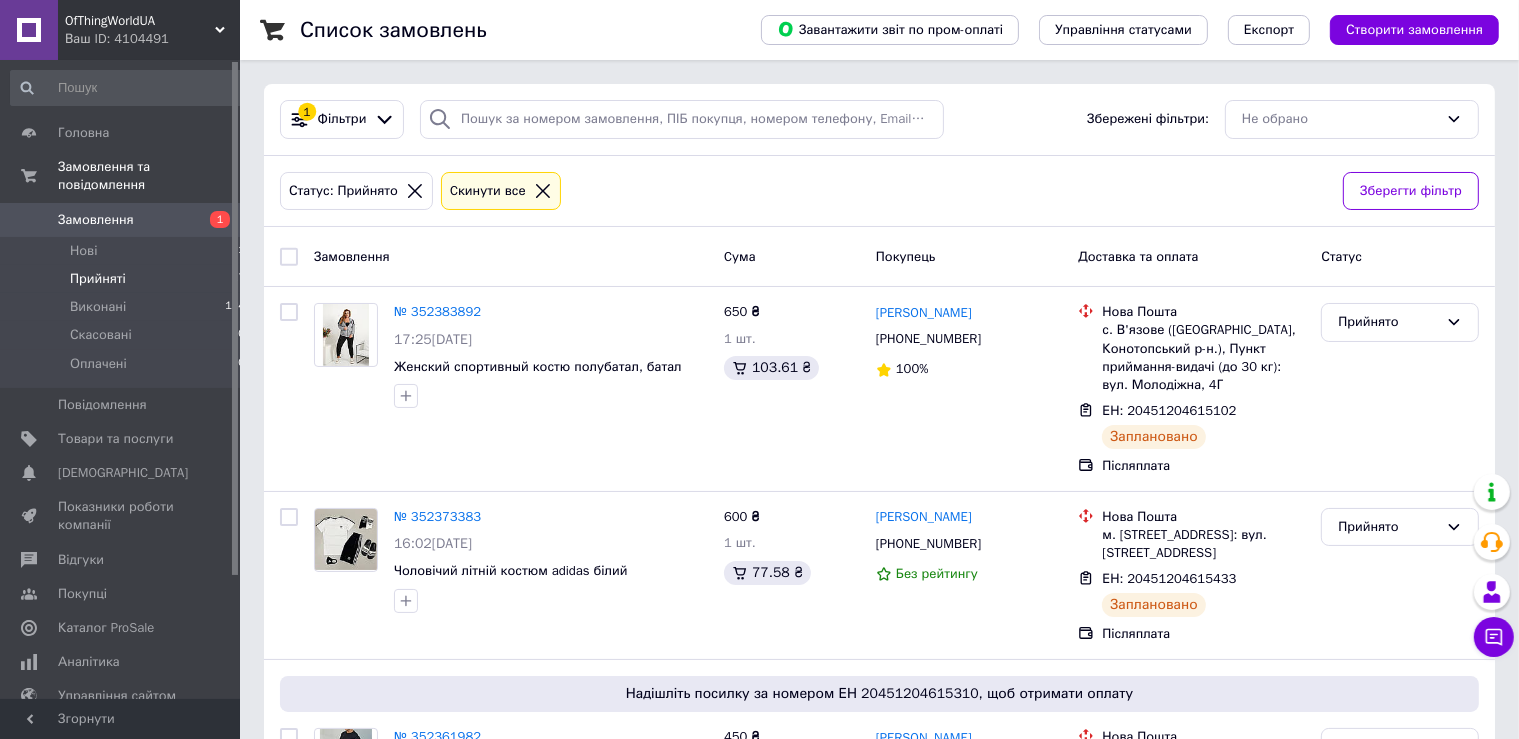 click on "Прийняті 17" at bounding box center (128, 279) 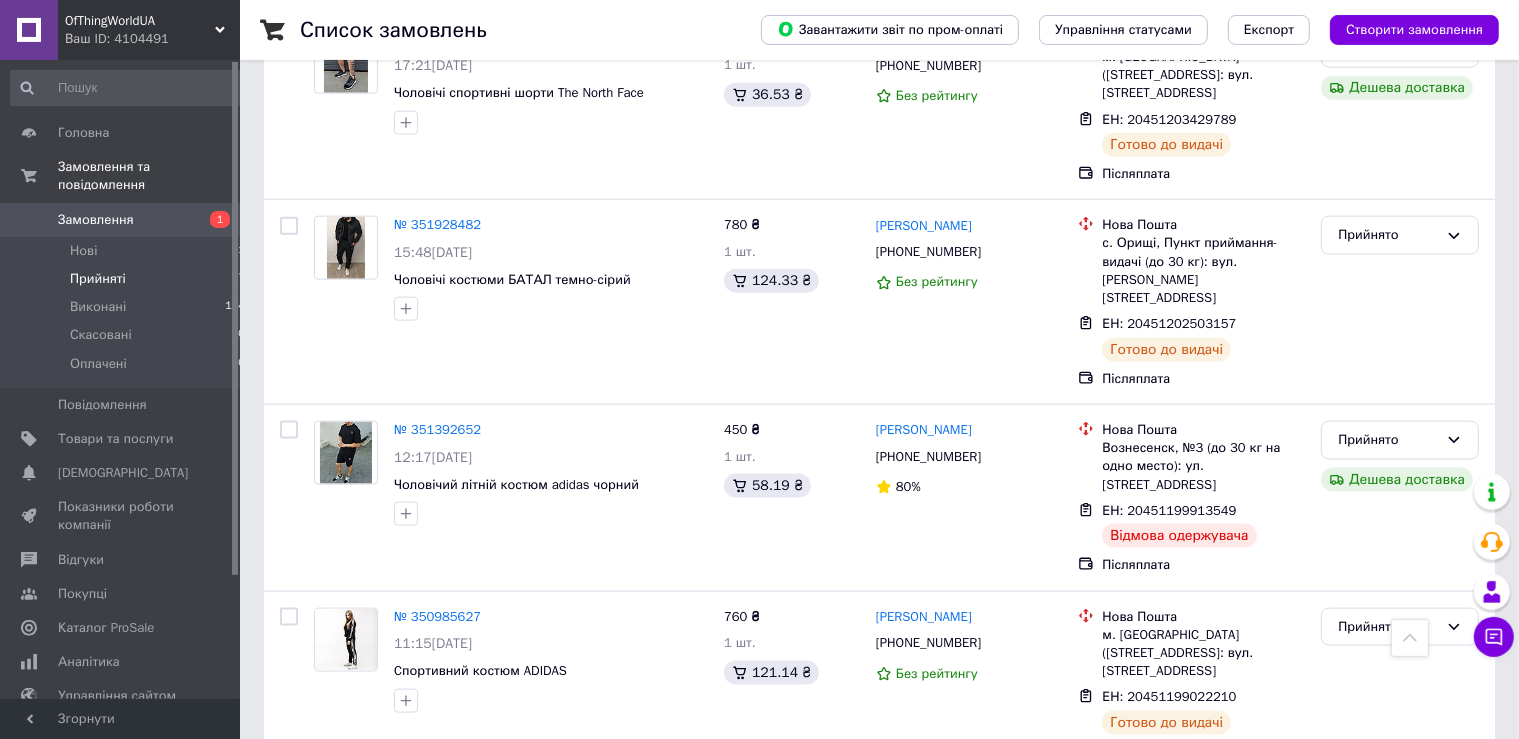 scroll, scrollTop: 2533, scrollLeft: 0, axis: vertical 